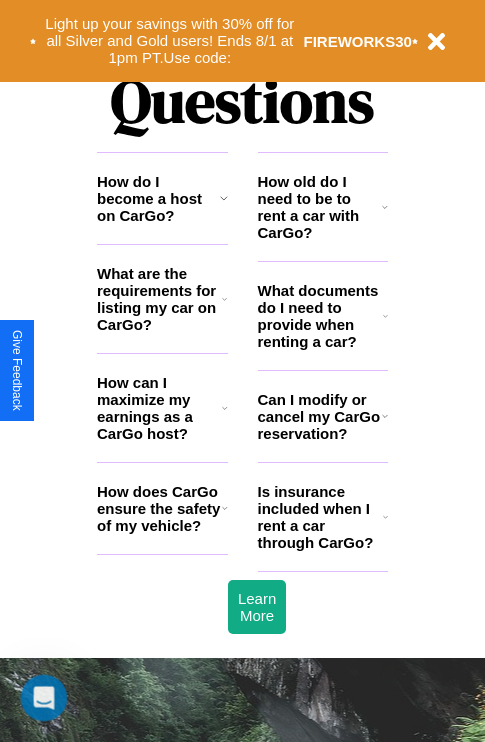 scroll, scrollTop: 2423, scrollLeft: 0, axis: vertical 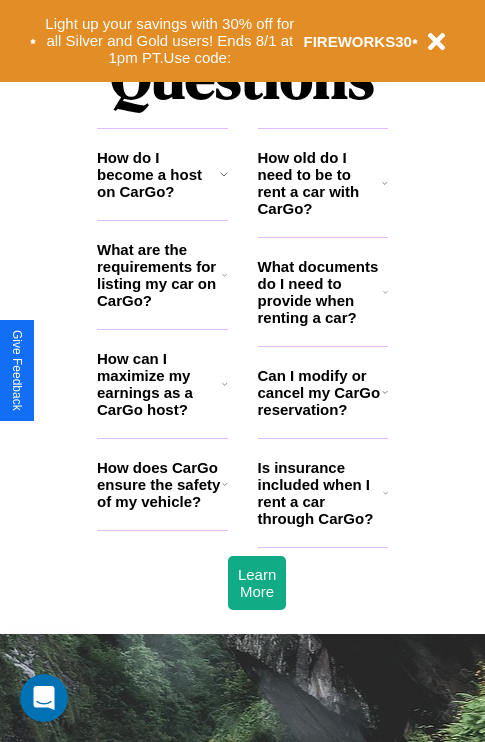 click 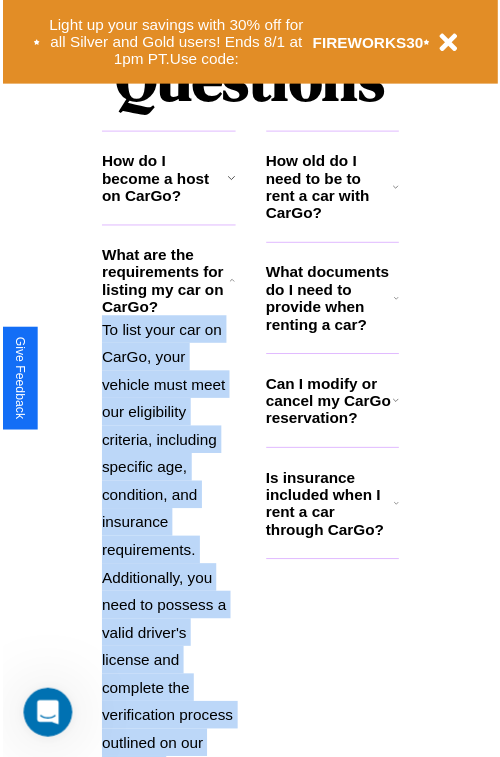 scroll, scrollTop: 2565, scrollLeft: 0, axis: vertical 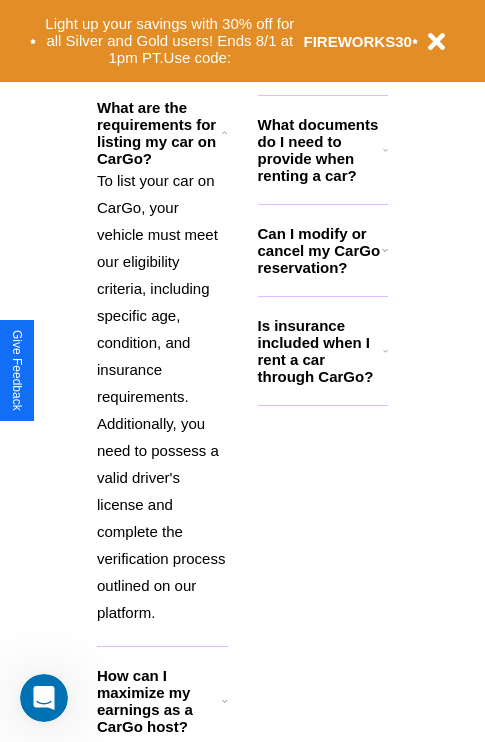 click 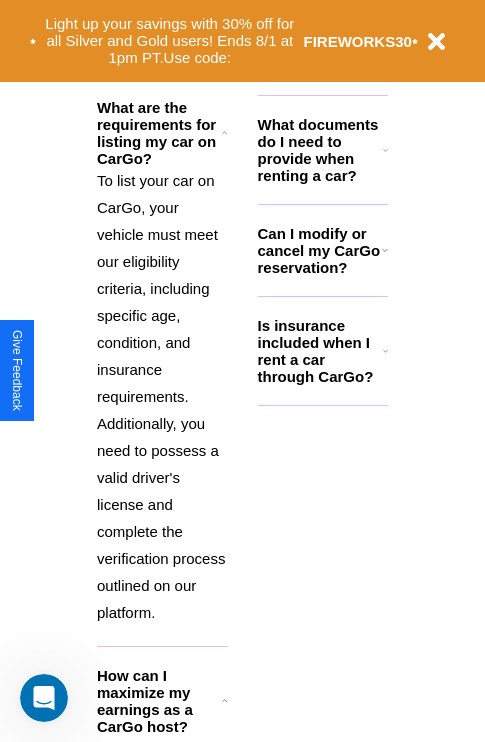 click 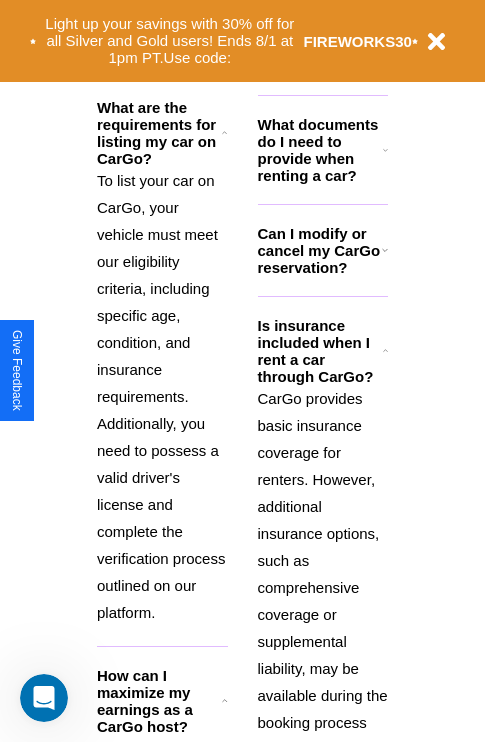 click on "How can I maximize my earnings as a CarGo host?" at bounding box center [159, 701] 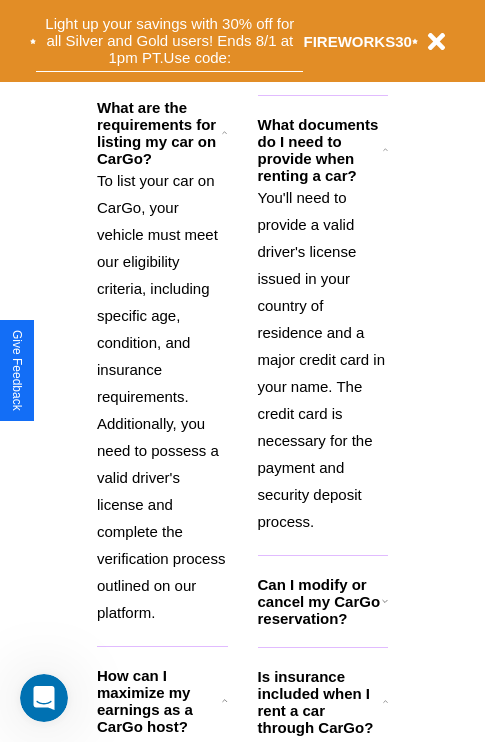 click on "Light up your savings with 30% off for all Silver and Gold users! Ends 8/1 at 1pm PT.  Use code:" at bounding box center (169, 41) 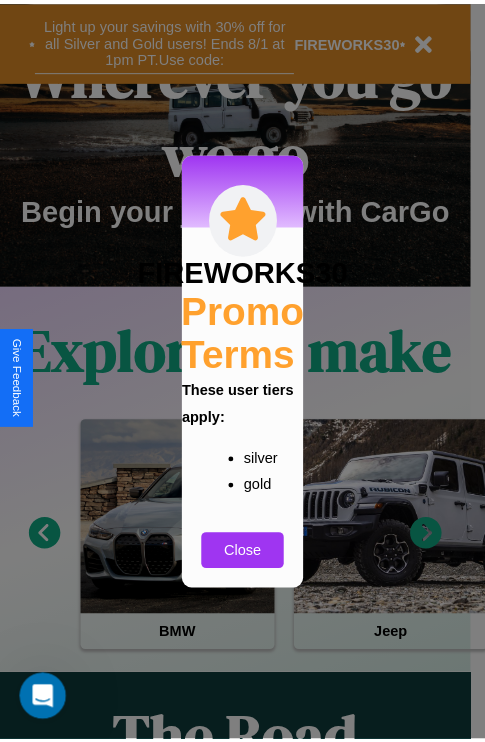 scroll, scrollTop: 0, scrollLeft: 0, axis: both 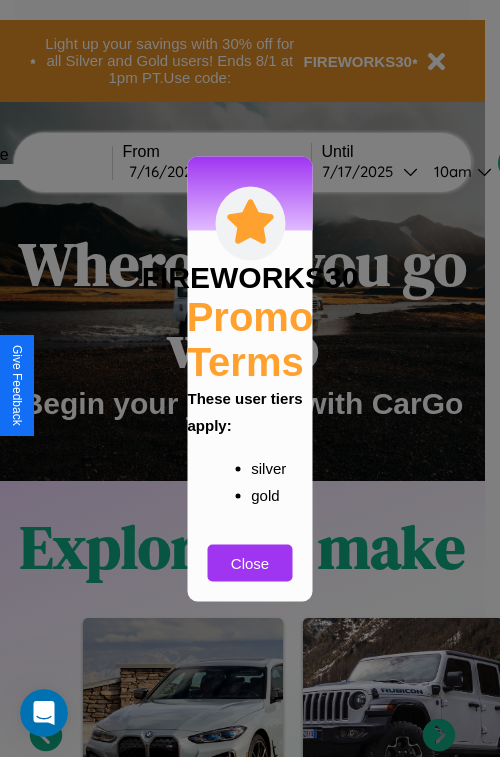 click at bounding box center [250, 378] 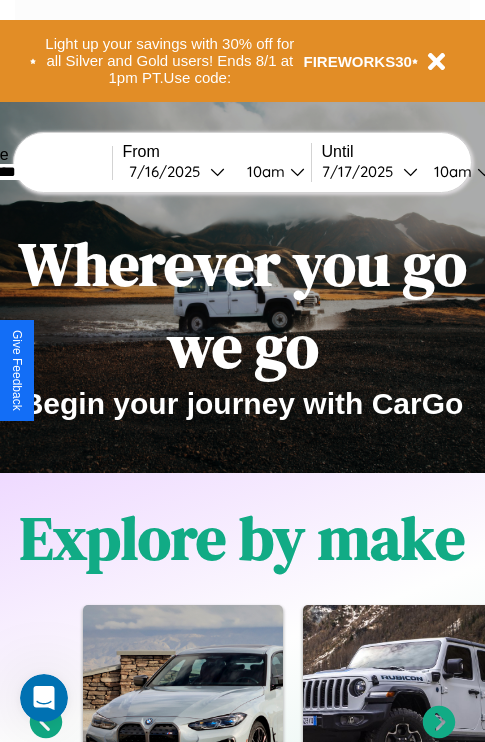 type on "*********" 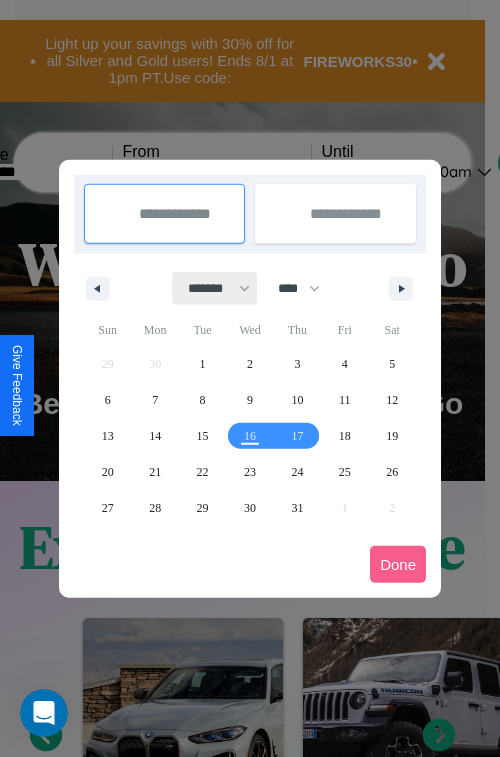 click on "******* ******** ***** ***** *** **** **** ****** ********* ******* ******** ********" at bounding box center [215, 288] 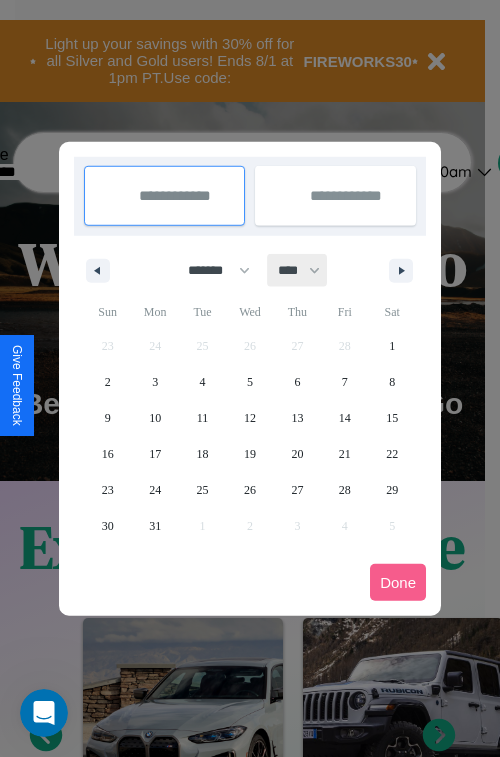click on "**** **** **** **** **** **** **** **** **** **** **** **** **** **** **** **** **** **** **** **** **** **** **** **** **** **** **** **** **** **** **** **** **** **** **** **** **** **** **** **** **** **** **** **** **** **** **** **** **** **** **** **** **** **** **** **** **** **** **** **** **** **** **** **** **** **** **** **** **** **** **** **** **** **** **** **** **** **** **** **** **** **** **** **** **** **** **** **** **** **** **** **** **** **** **** **** **** **** **** **** **** **** **** **** **** **** **** **** **** **** **** **** **** **** **** **** **** **** **** **** ****" at bounding box center [298, 270] 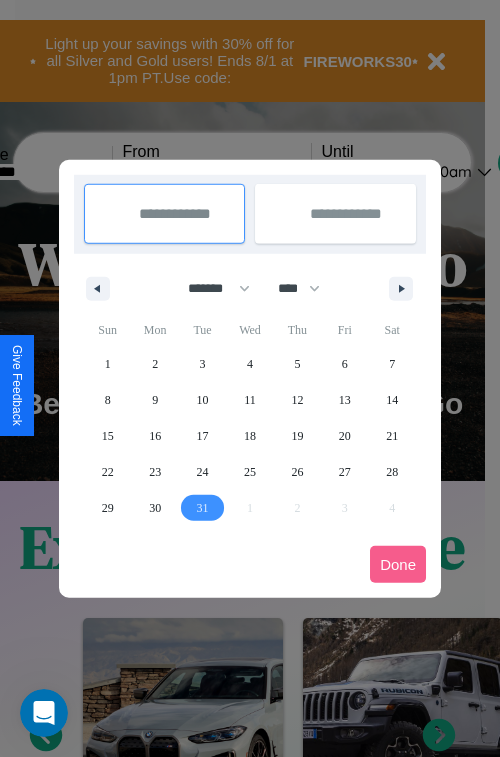 click on "31" at bounding box center [203, 508] 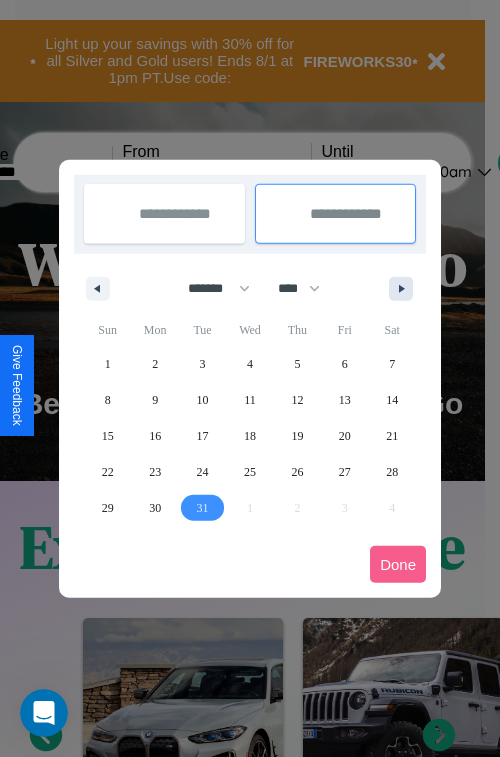 click at bounding box center [405, 289] 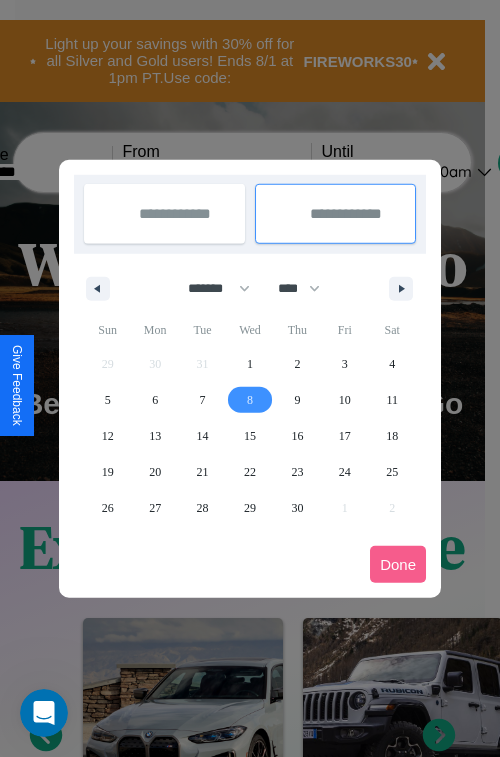 click on "8" at bounding box center (250, 400) 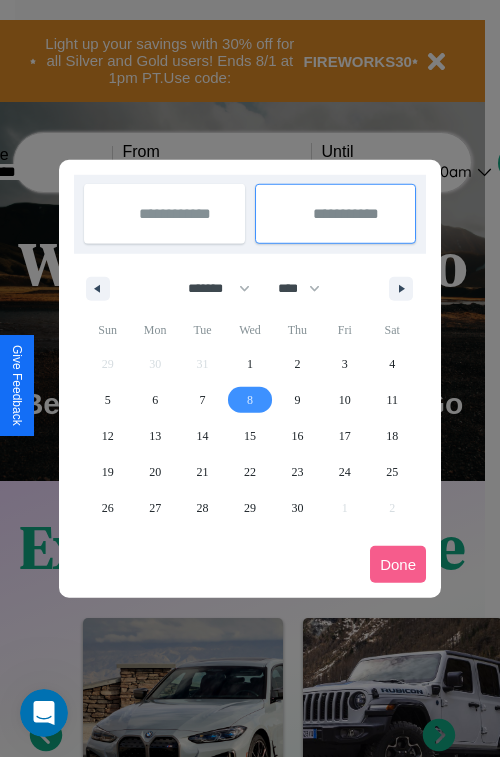 select on "*" 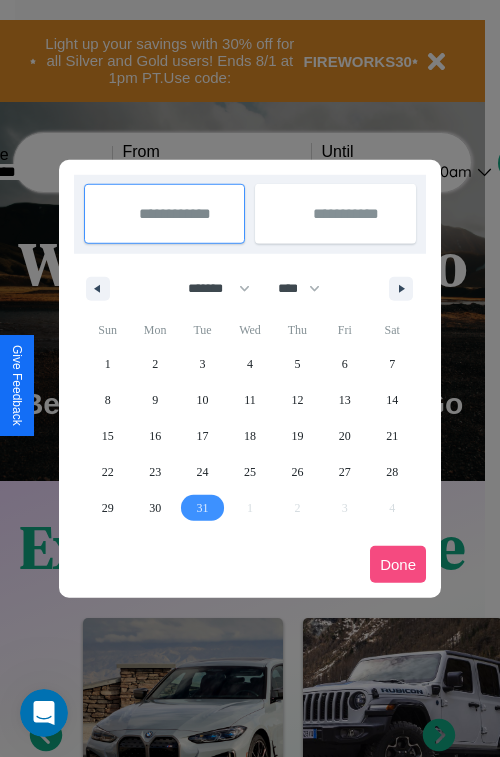 click on "Done" at bounding box center [398, 564] 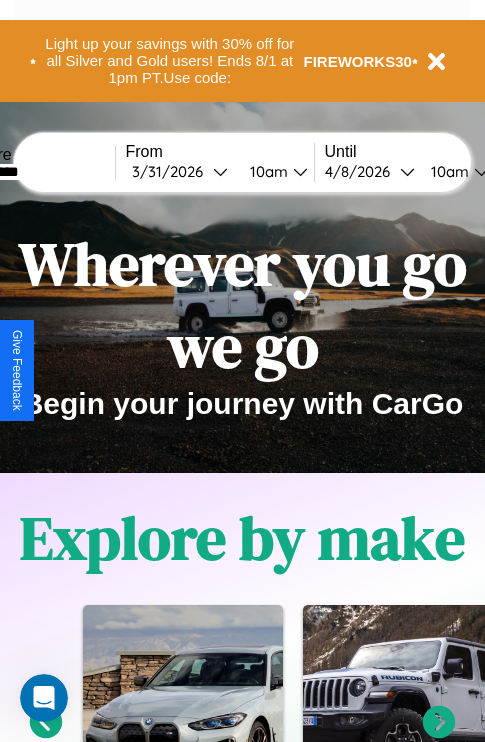 scroll, scrollTop: 0, scrollLeft: 71, axis: horizontal 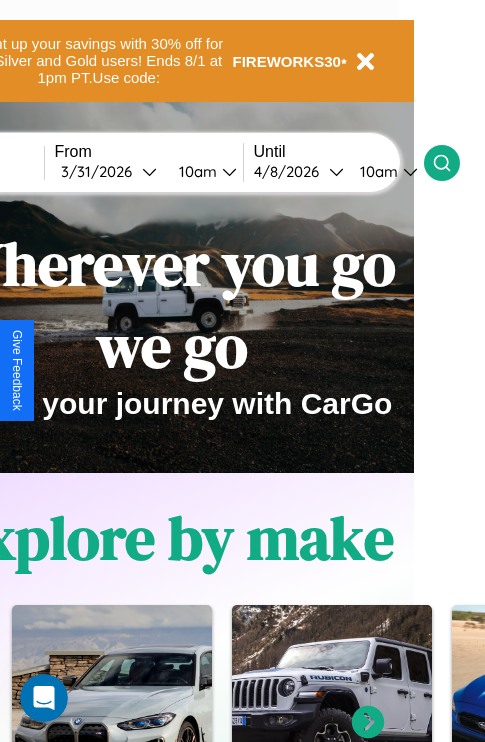 click 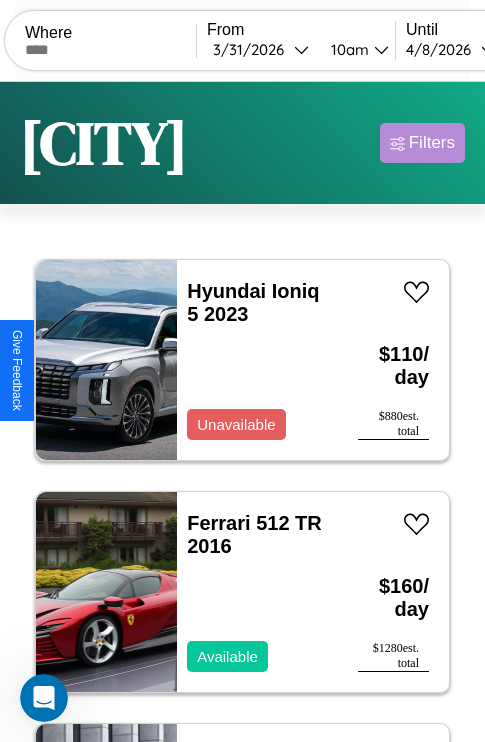 click on "Filters" at bounding box center (432, 143) 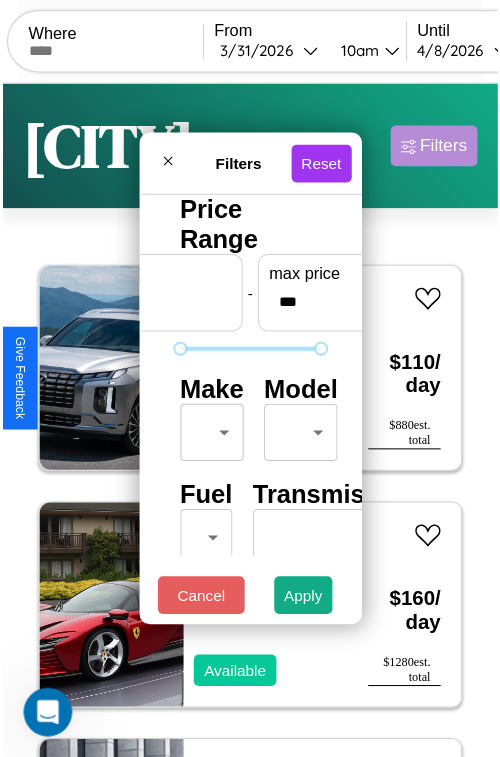 scroll, scrollTop: 59, scrollLeft: 0, axis: vertical 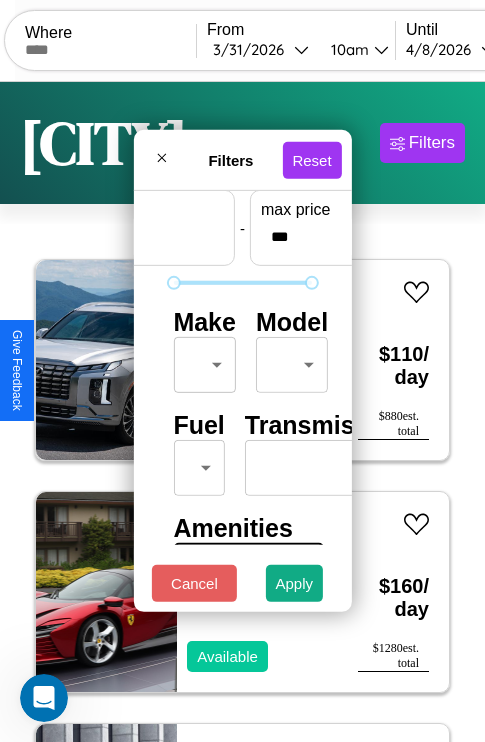 click on "CarGo Where From [DATE] [TIME] Until [DATE] [TIME] Become a Host Login Sign Up [CITY] Filters 138  cars in this area These cars can be picked up in this city. Hyundai   Ioniq 5   2023 Unavailable $ 110  / day $ 880  est. total Ferrari   512 TR   2016 Available $ 160  / day $ 1280  est. total Volvo   VHD   2020 Available $ 180  / day $ 1440  est. total Tesla   Cybertruck   2014 Available $ 140  / day $ 1120  est. total Volkswagen   Golf III   2022 Available $ 190  / day $ 1520  est. total Hyundai   Veracruz   2017 Unavailable $ 80  / day $ 640  est. total GMC   S6   2018 Available $ 50  / day $ 400  est. total Mercedes   CL-Class   2023 Available $ 30  / day $ 240  est. total Jeep   Wagoneer   2023 Available $ 200  / day $ 1600  est. total Tesla   Roadster   2018 Available $ 80  / day $ 640  est. total Aston Martin   Vanquish Zagato   2017 Available $ 110  / day $ 880  est. total Honda   XL80   2018 Available $ 190  / day $ 1520  est. total Maserati   MC20   2021 Available $ 50  / day $ 400" at bounding box center [242, 412] 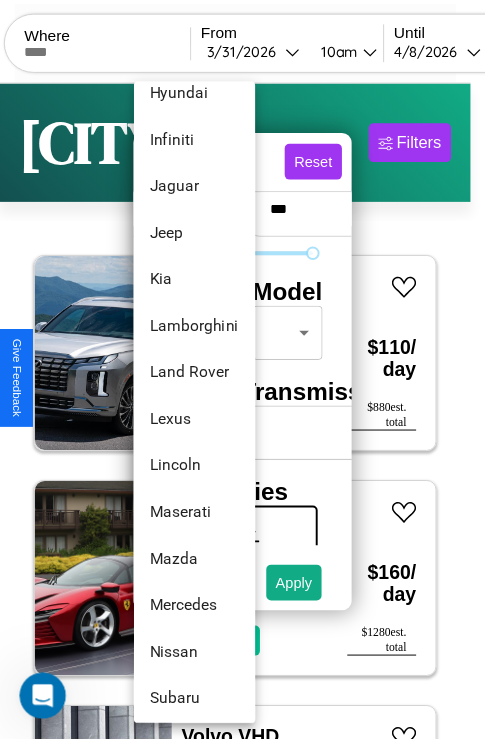 scroll, scrollTop: 902, scrollLeft: 0, axis: vertical 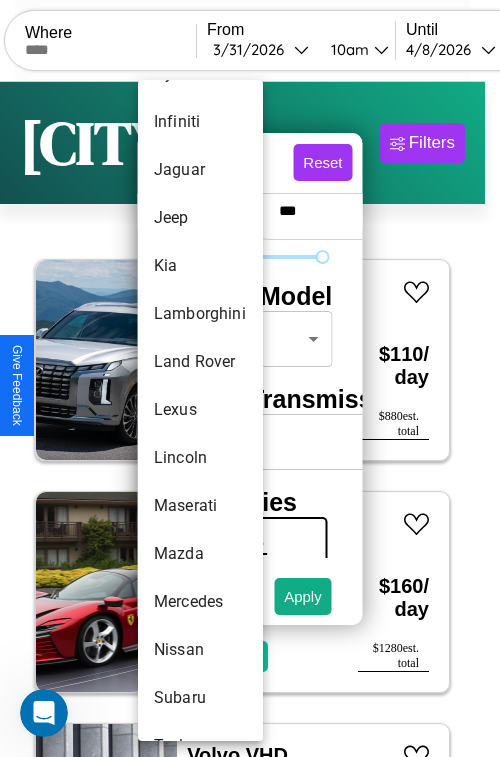 click on "Lexus" at bounding box center (200, 410) 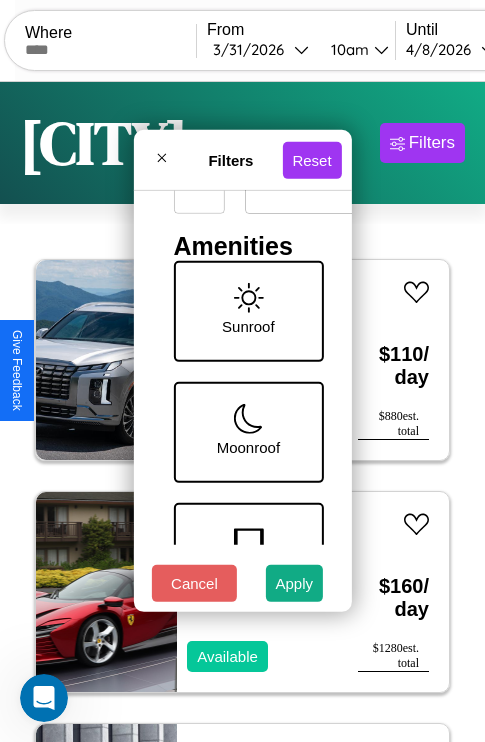 scroll, scrollTop: 409, scrollLeft: 0, axis: vertical 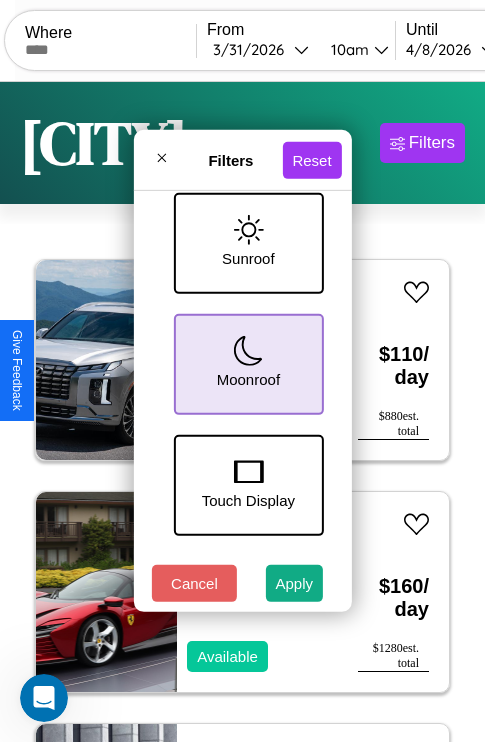 click 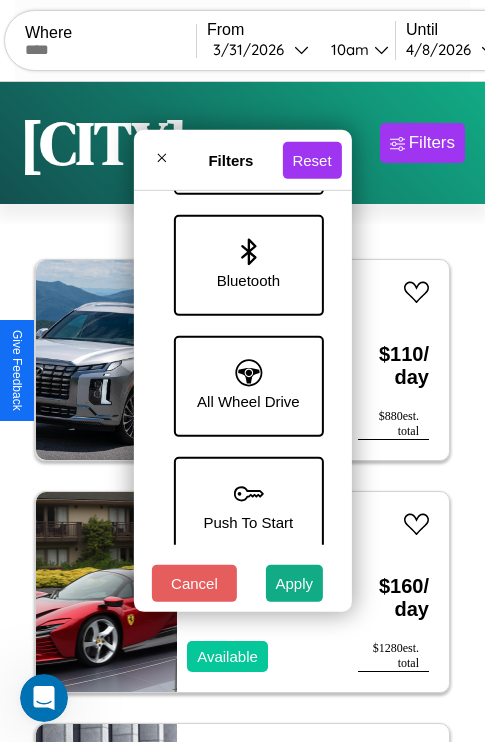 scroll, scrollTop: 1374, scrollLeft: 0, axis: vertical 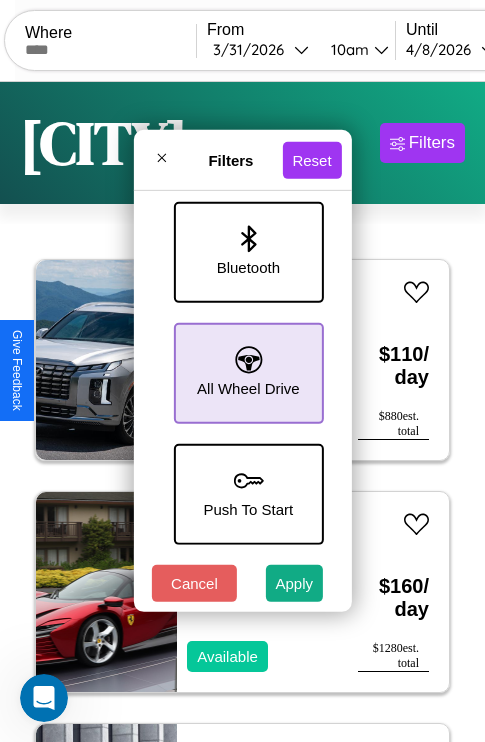 click 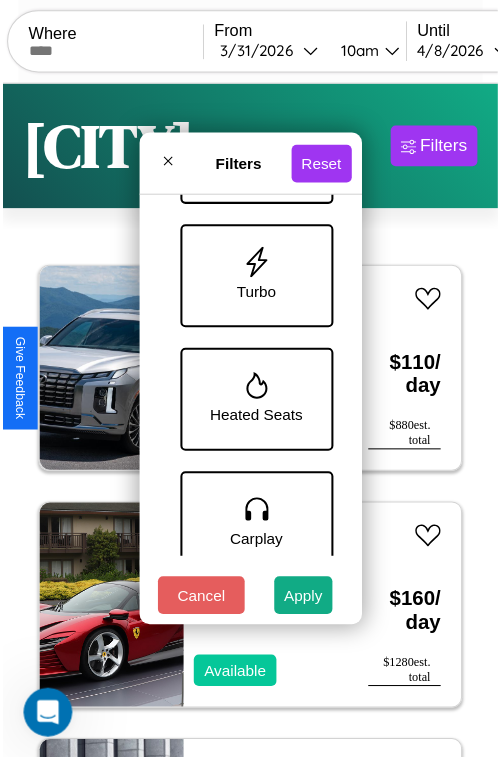 scroll, scrollTop: 651, scrollLeft: 0, axis: vertical 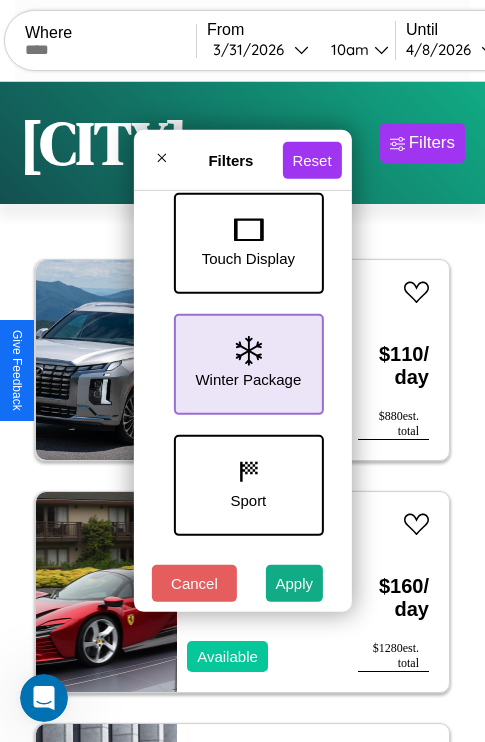 click 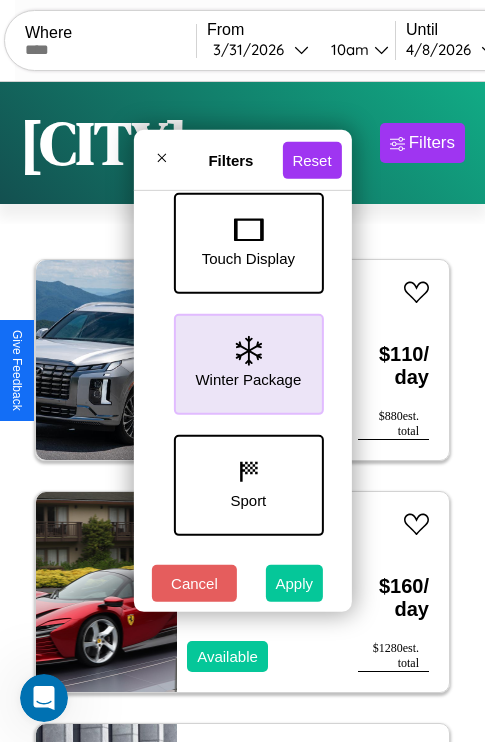 click on "Apply" at bounding box center [295, 583] 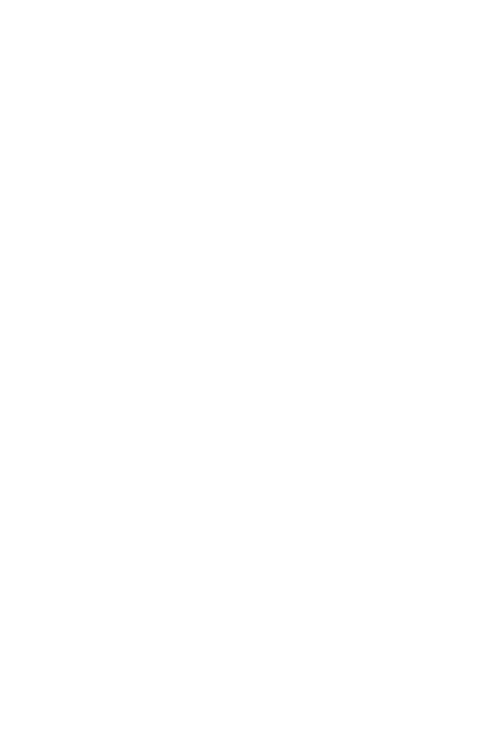 scroll, scrollTop: 0, scrollLeft: 0, axis: both 